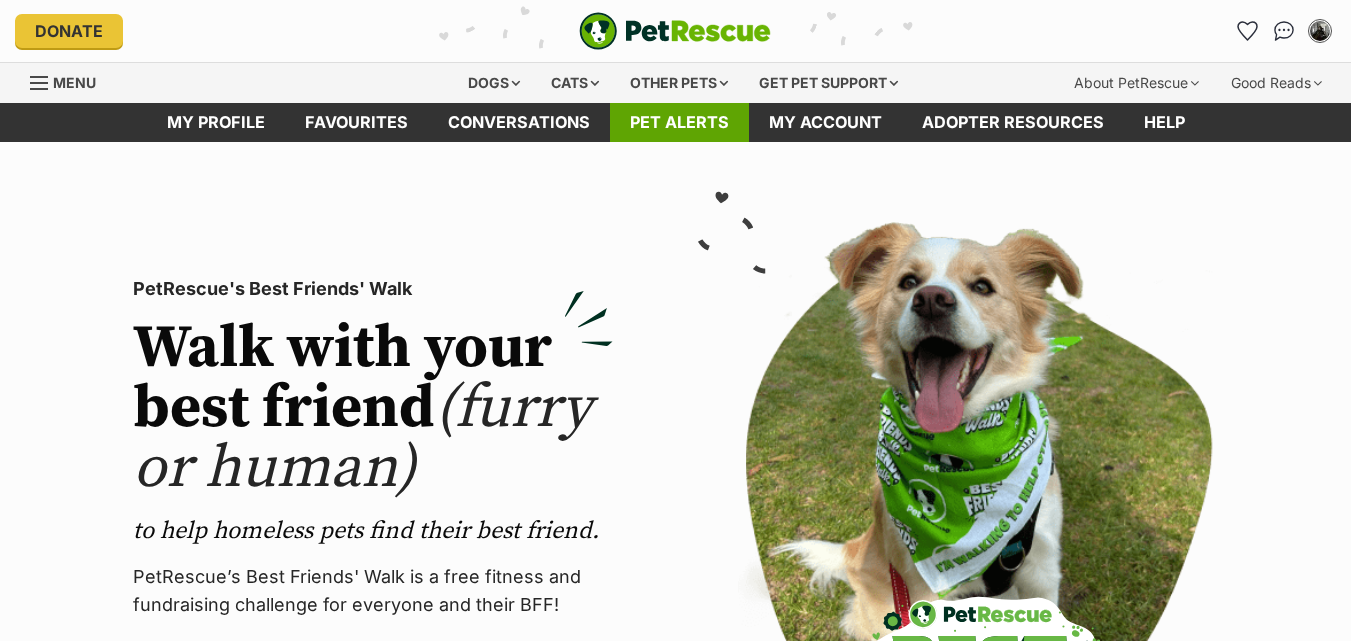 scroll, scrollTop: 0, scrollLeft: 0, axis: both 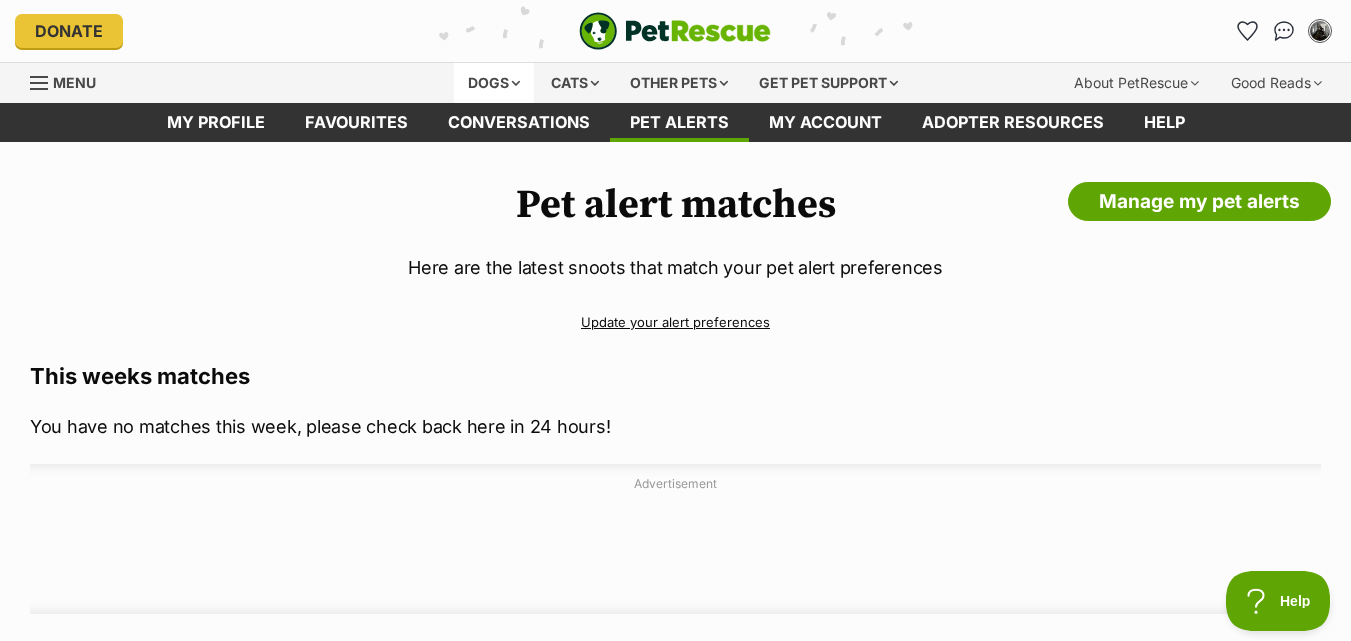 click on "Dogs" at bounding box center (494, 83) 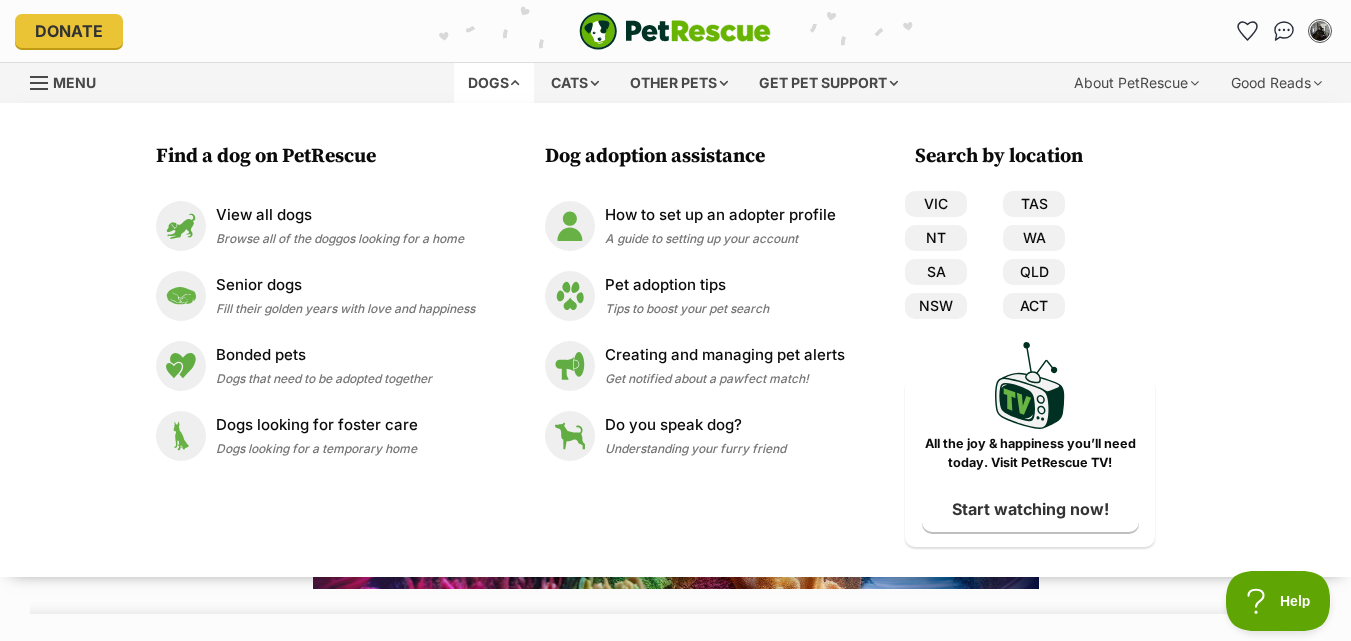 scroll, scrollTop: 0, scrollLeft: 0, axis: both 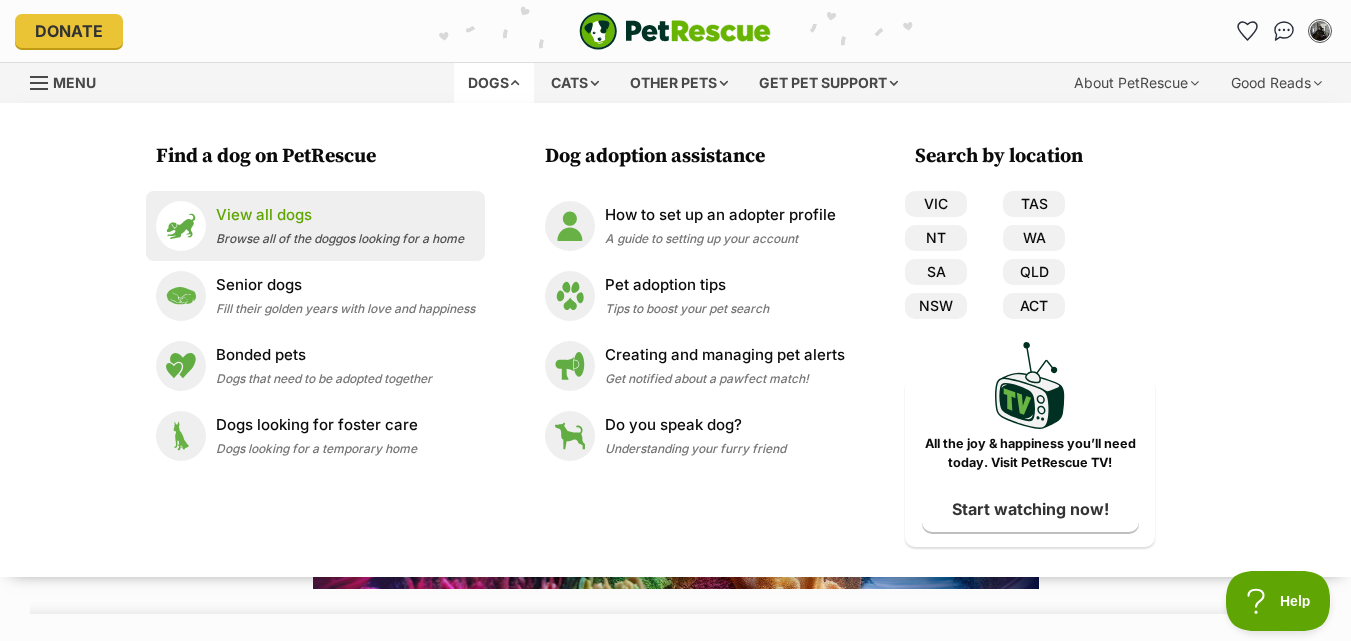 click on "Browse all of the doggos looking for a home" at bounding box center [340, 238] 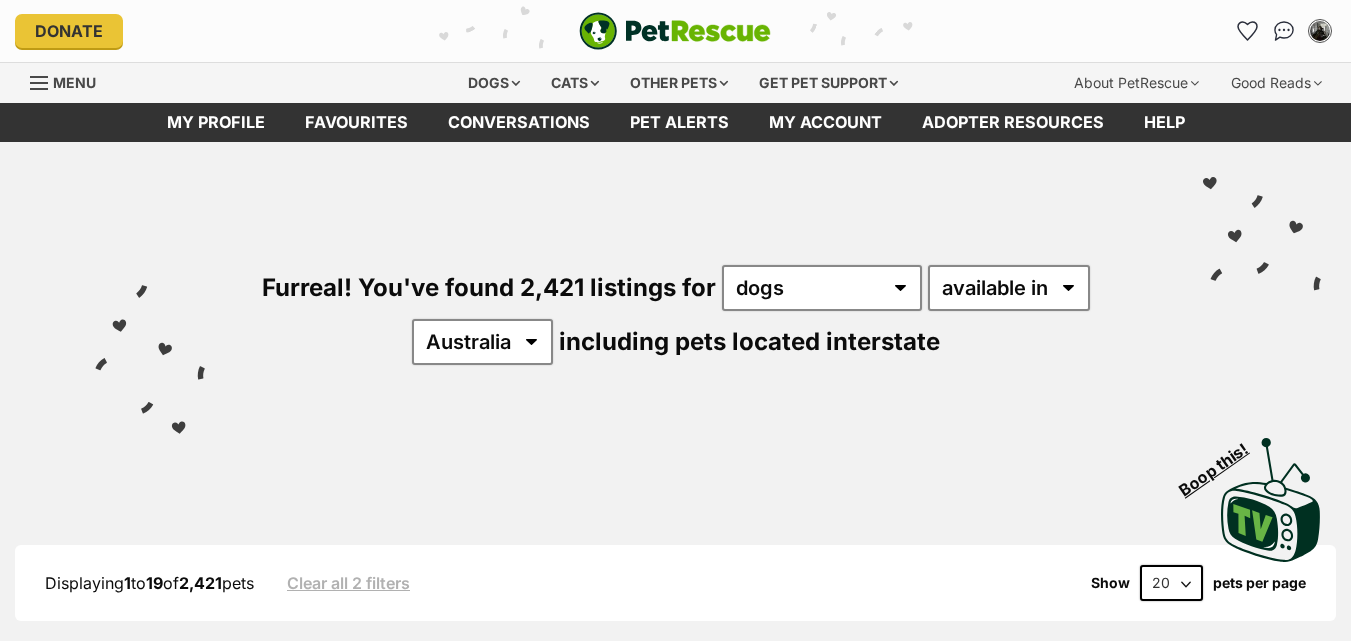 scroll, scrollTop: 0, scrollLeft: 0, axis: both 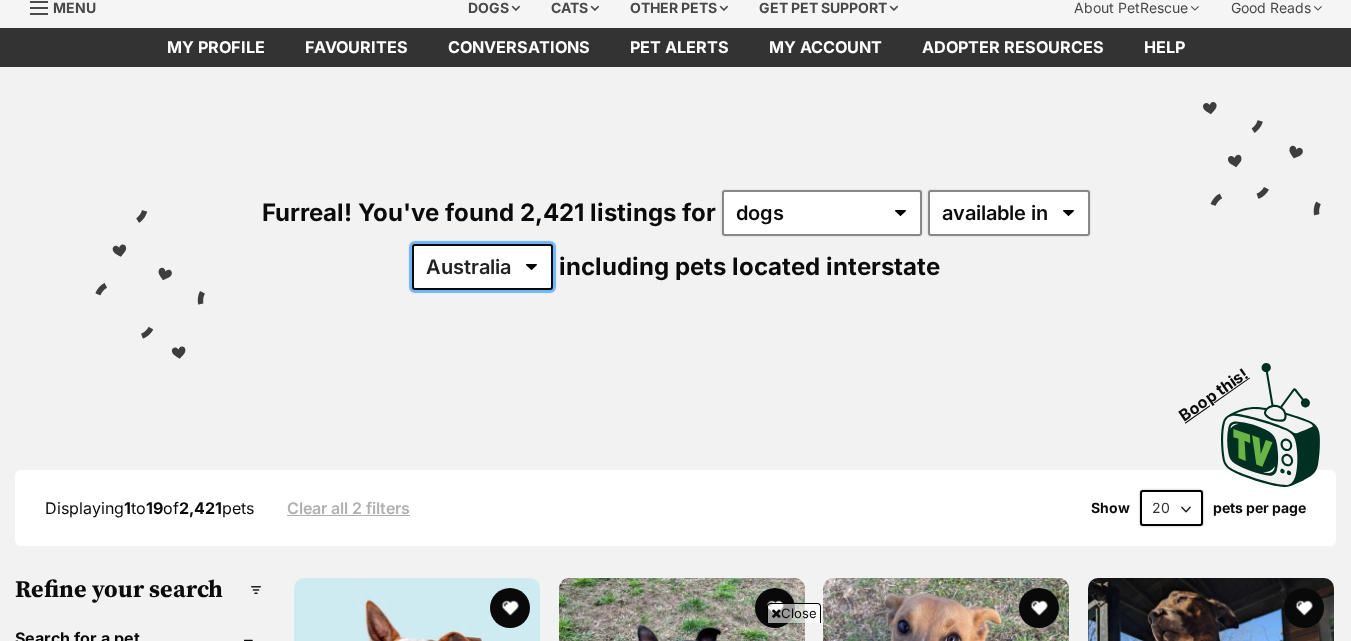 click on "Australia
ACT
NSW
NT
QLD
SA
TAS
VIC
WA" at bounding box center (482, 267) 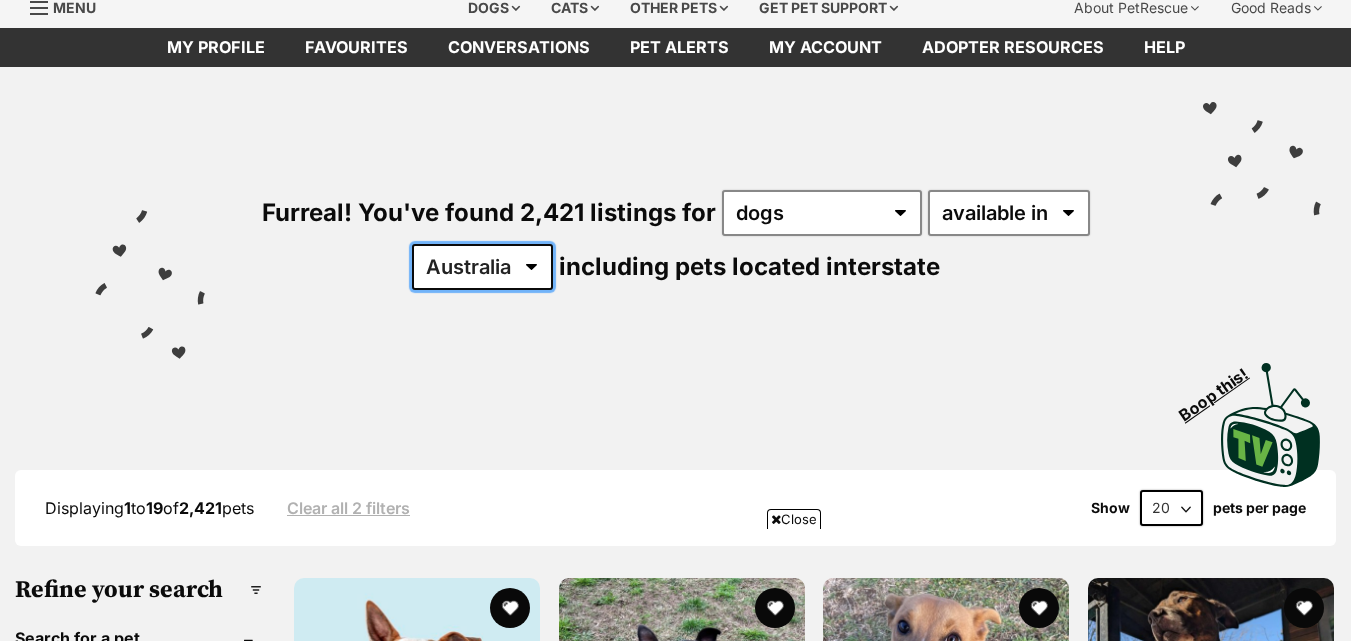 scroll, scrollTop: 0, scrollLeft: 0, axis: both 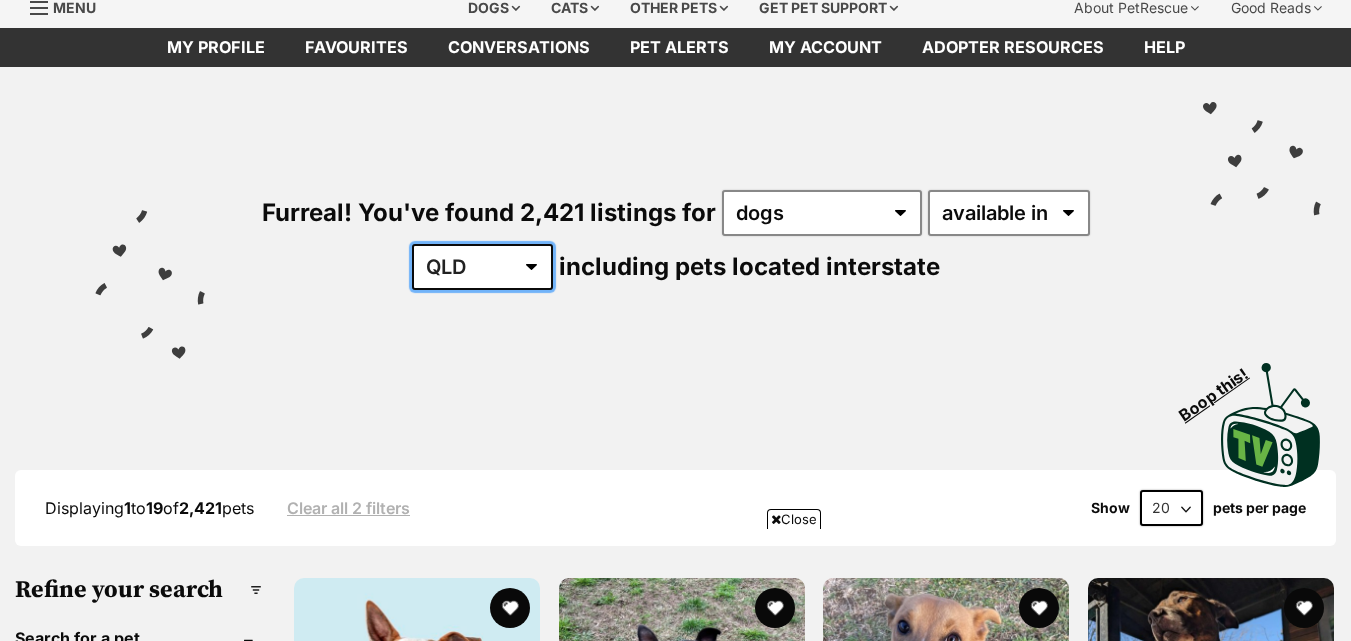 click on "Australia
ACT
NSW
NT
QLD
SA
TAS
VIC
WA" at bounding box center [482, 267] 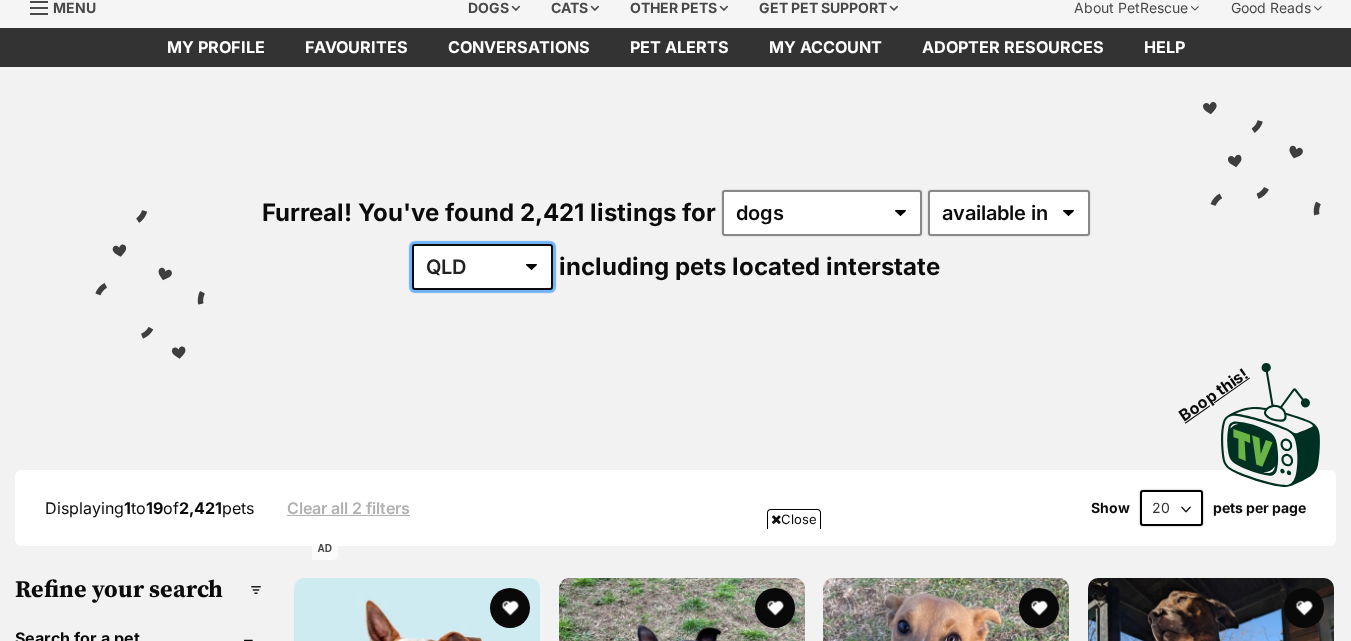 scroll, scrollTop: 0, scrollLeft: 0, axis: both 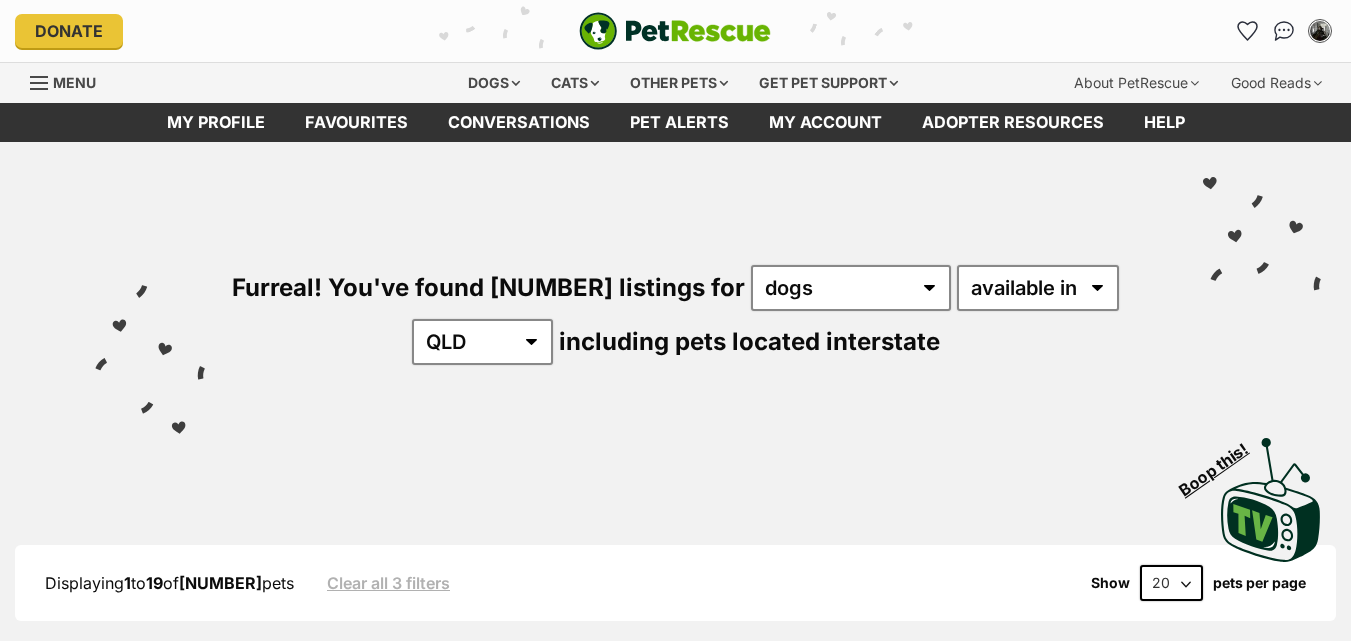 select on "TAS" 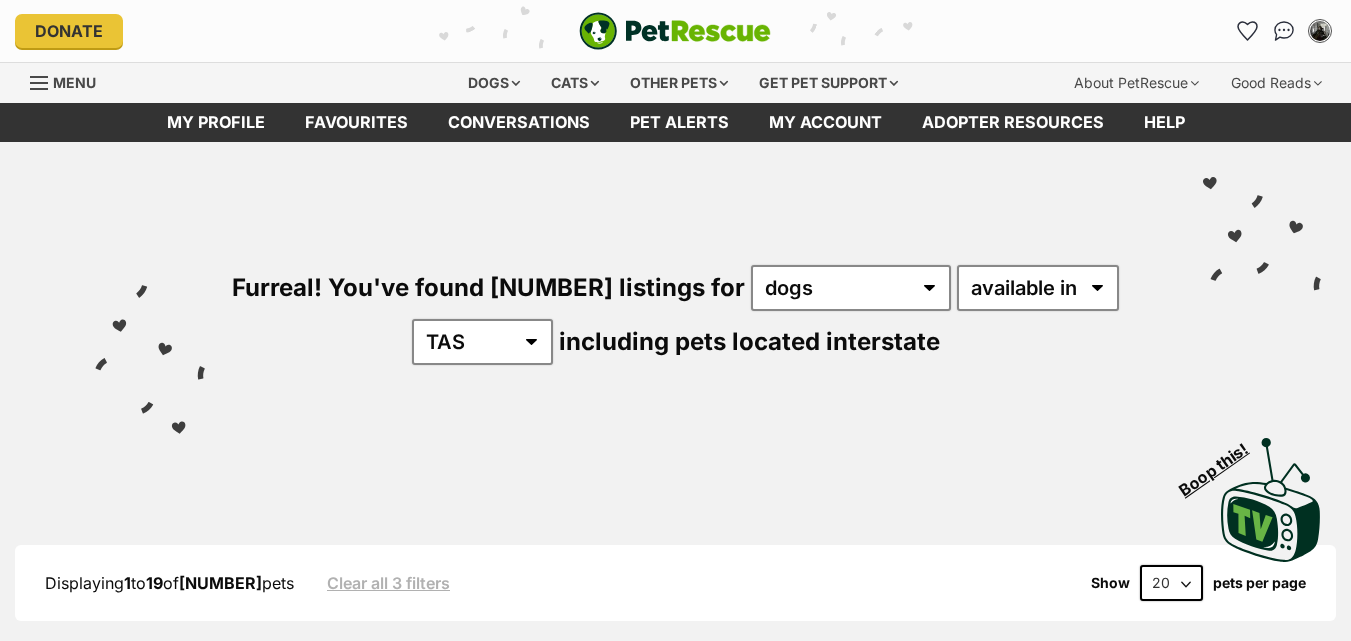 click on "Australia
ACT
NSW
NT
QLD
SA
TAS
VIC
WA" at bounding box center (482, 342) 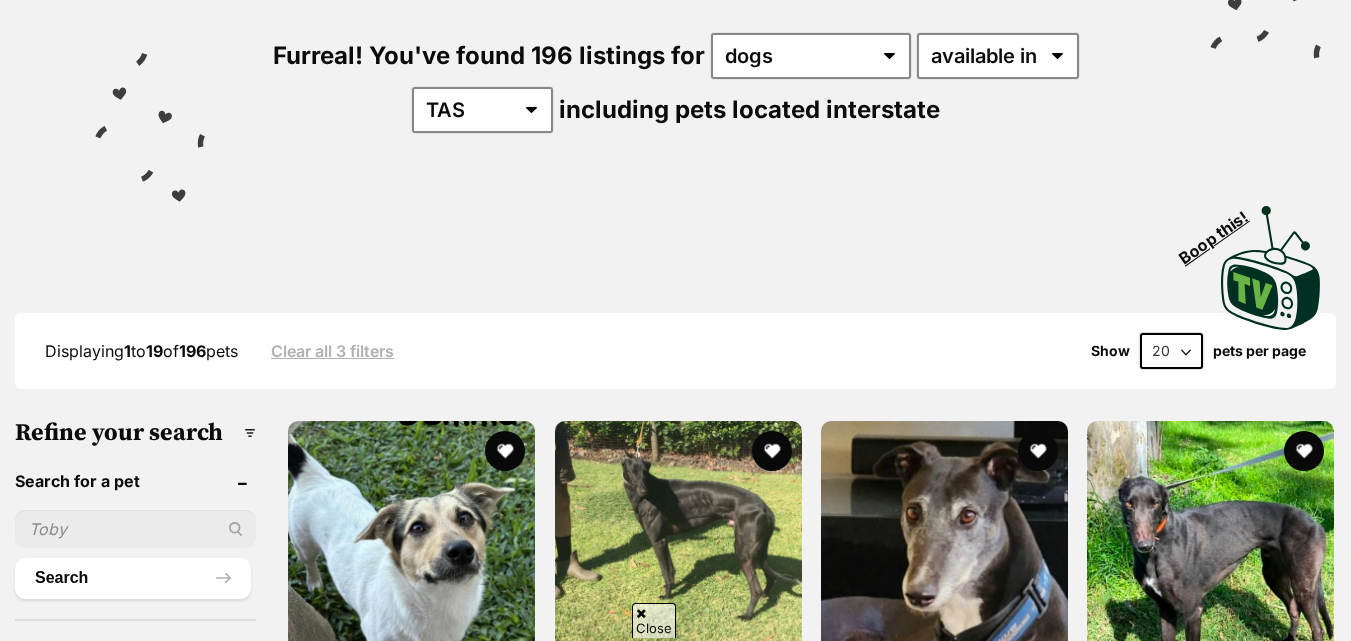scroll, scrollTop: 531, scrollLeft: 0, axis: vertical 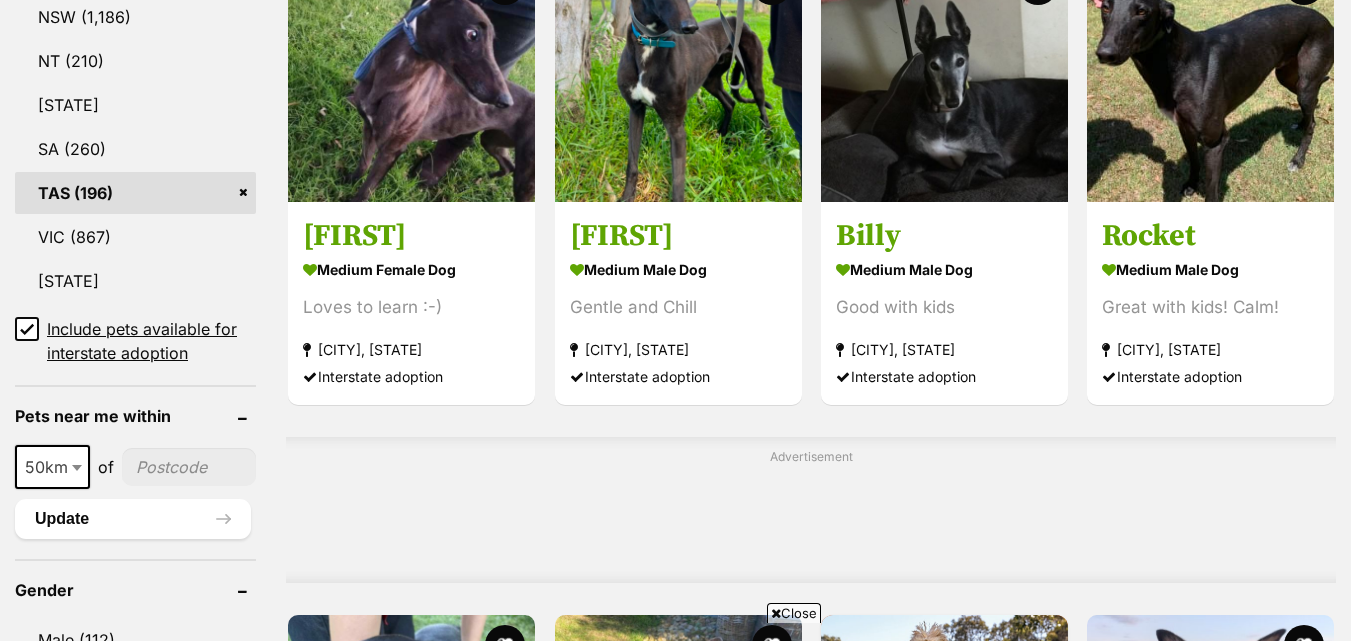 click 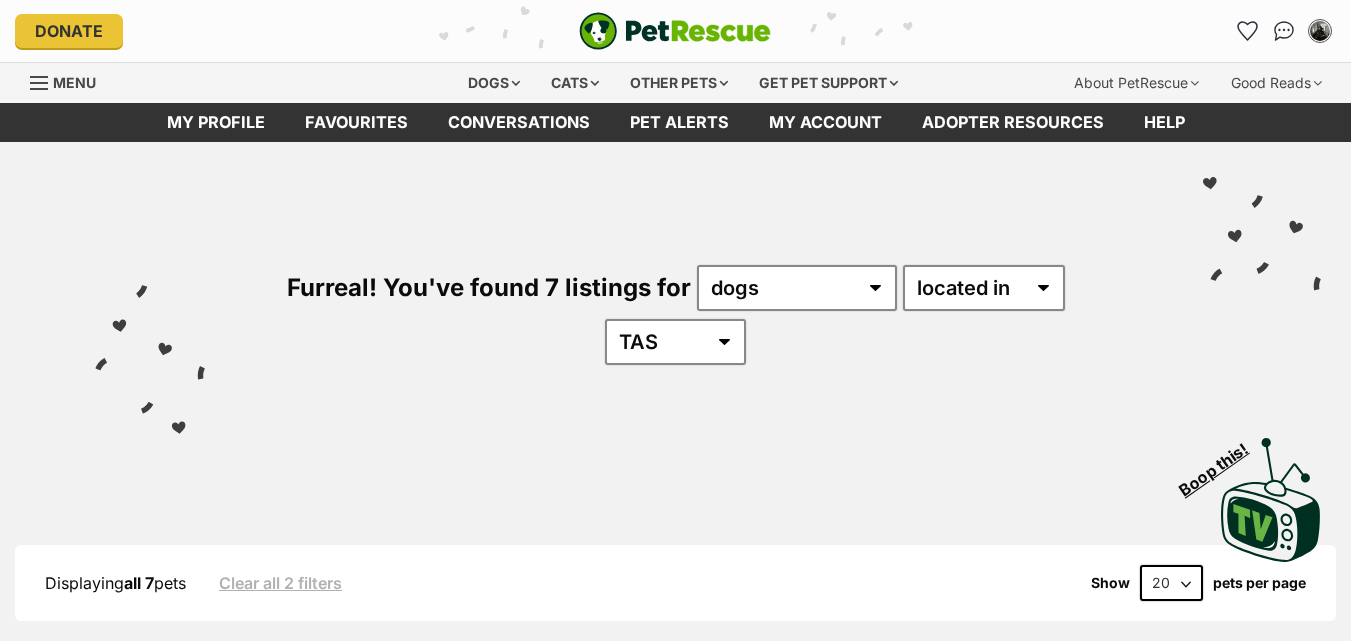 scroll, scrollTop: 404, scrollLeft: 0, axis: vertical 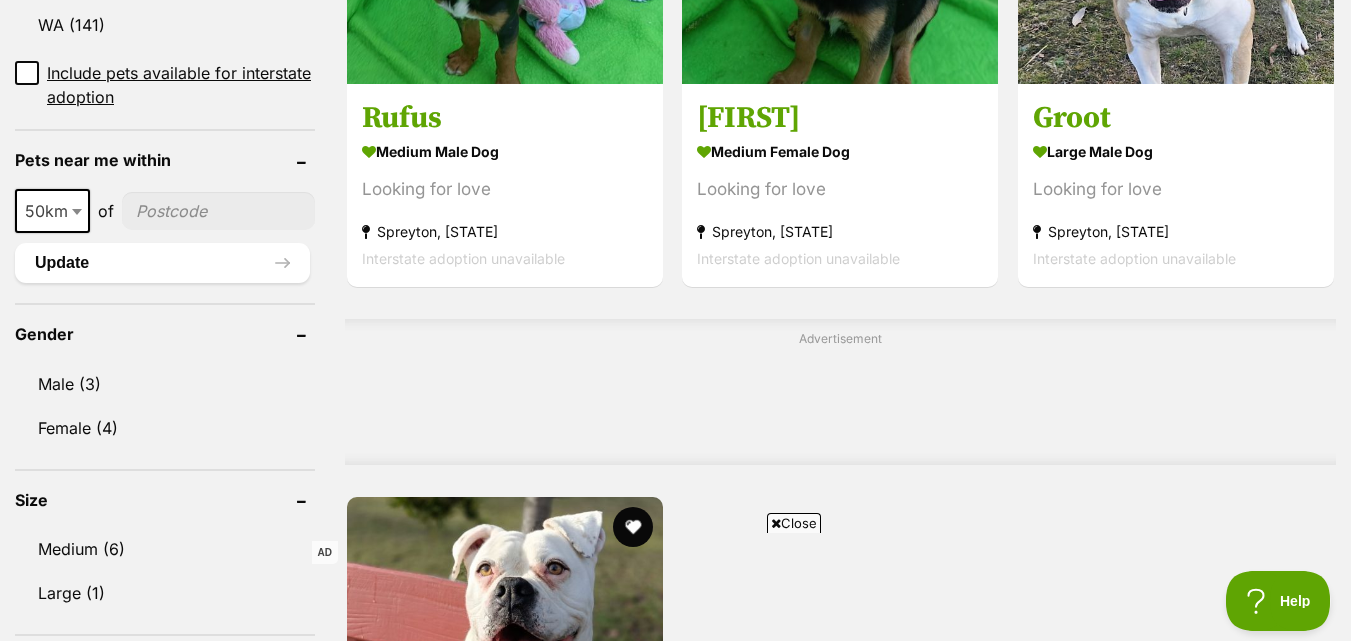 click at bounding box center (776, 523) 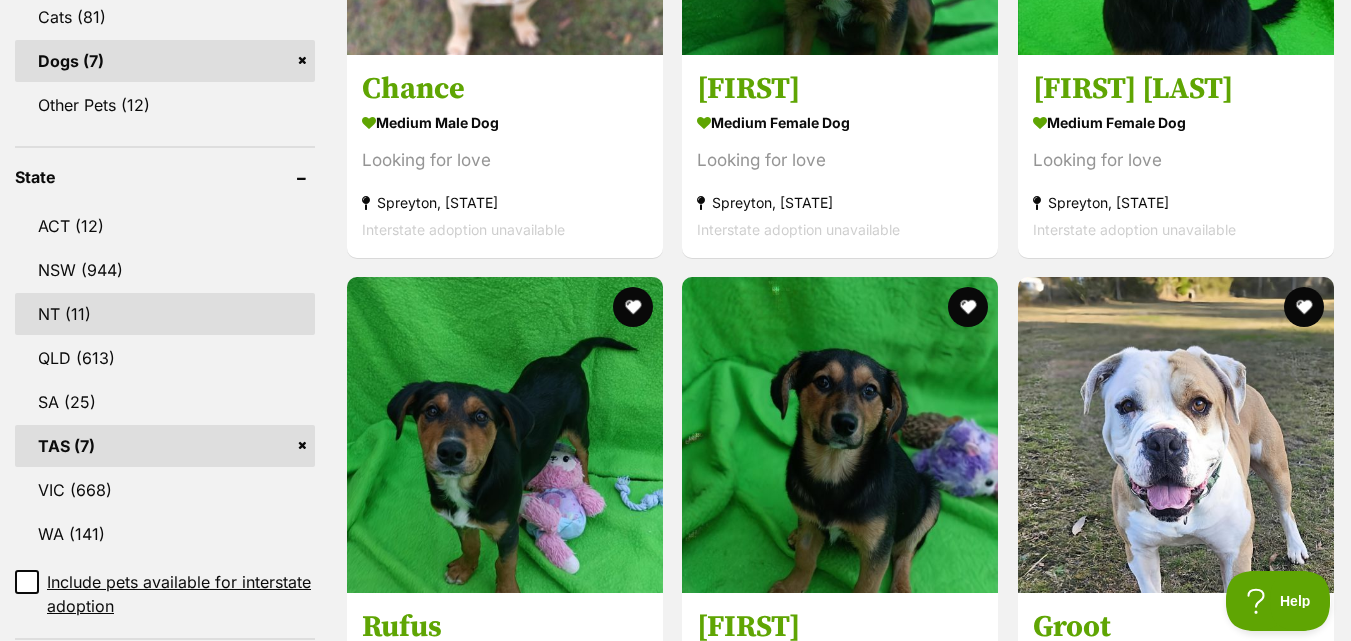 scroll, scrollTop: 915, scrollLeft: 0, axis: vertical 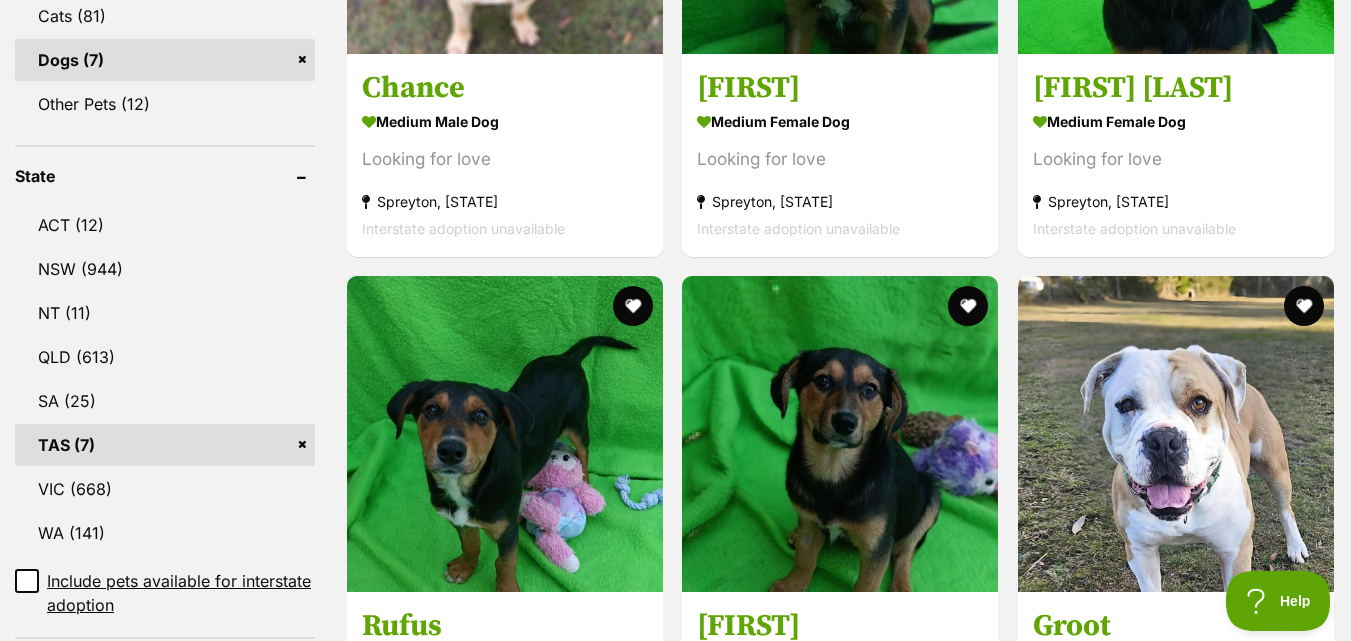 click on "TAS (7)" at bounding box center (165, 445) 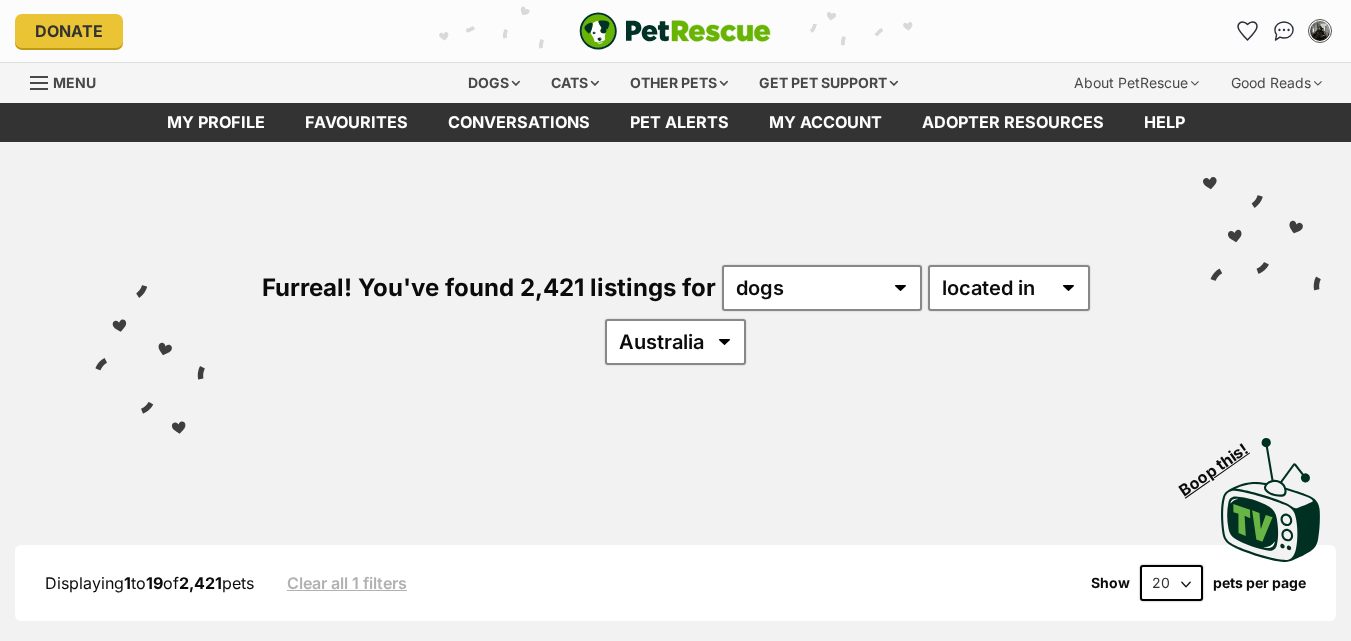 scroll, scrollTop: 0, scrollLeft: 0, axis: both 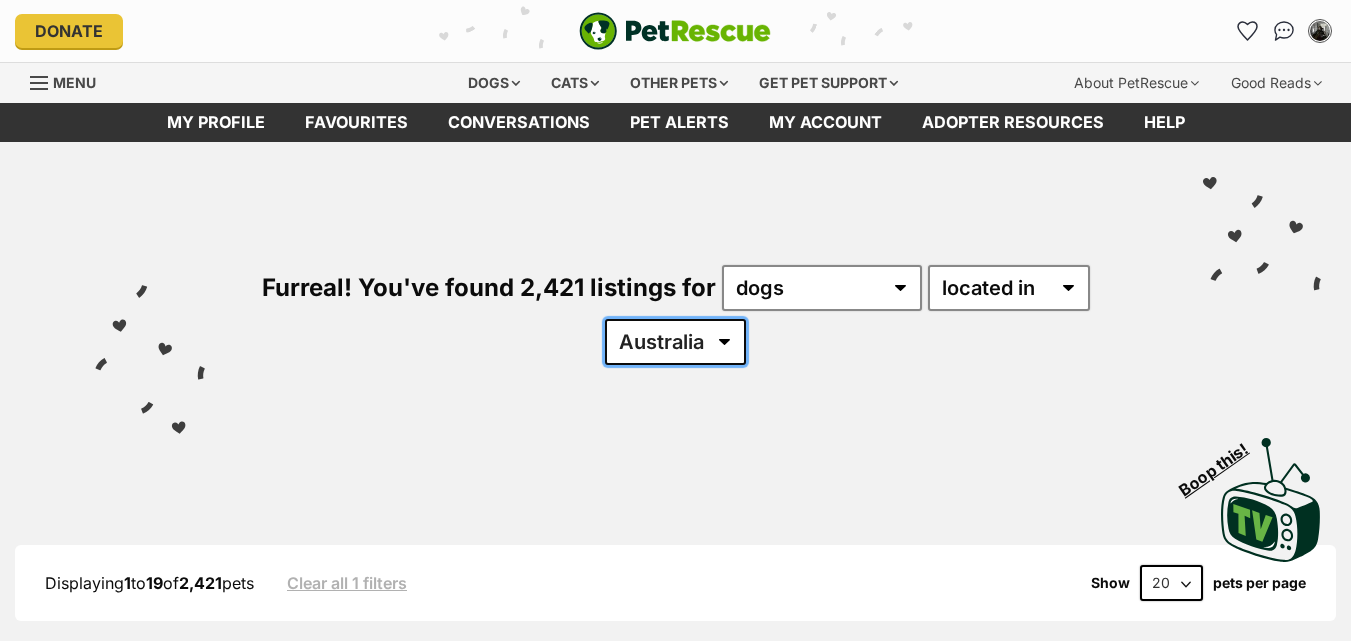 click on "Australia
ACT
NSW
NT
QLD
SA
TAS
VIC
WA" at bounding box center [675, 342] 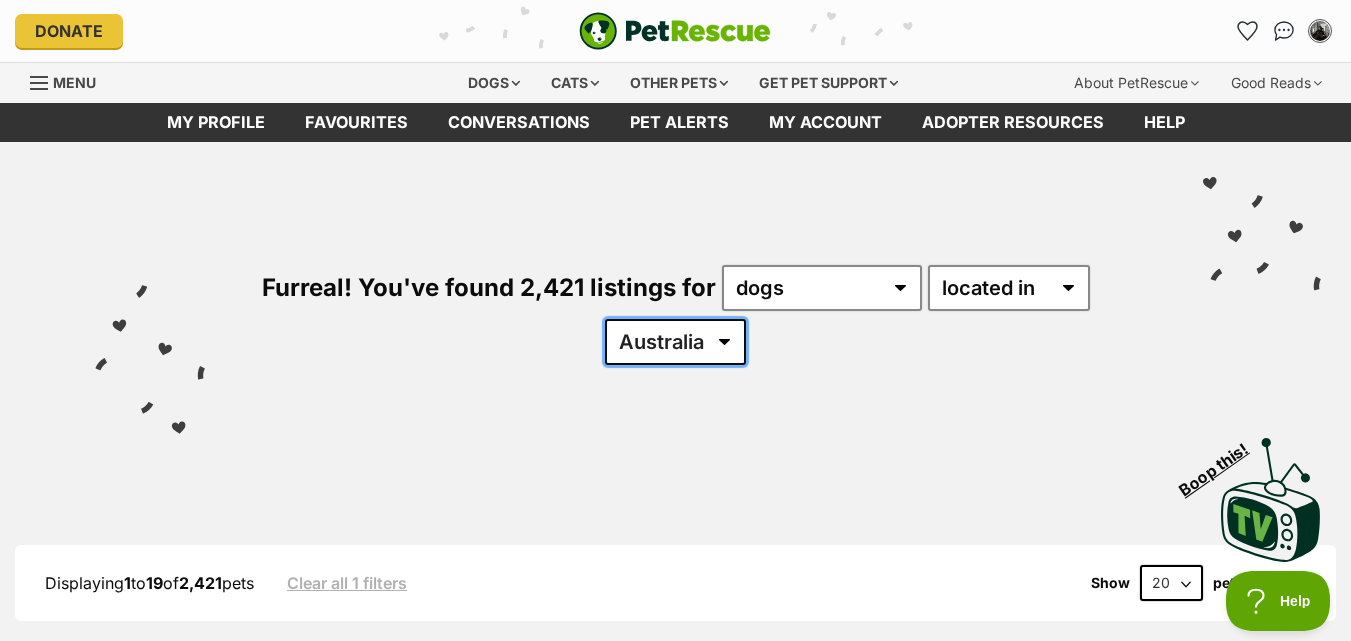 scroll, scrollTop: 0, scrollLeft: 0, axis: both 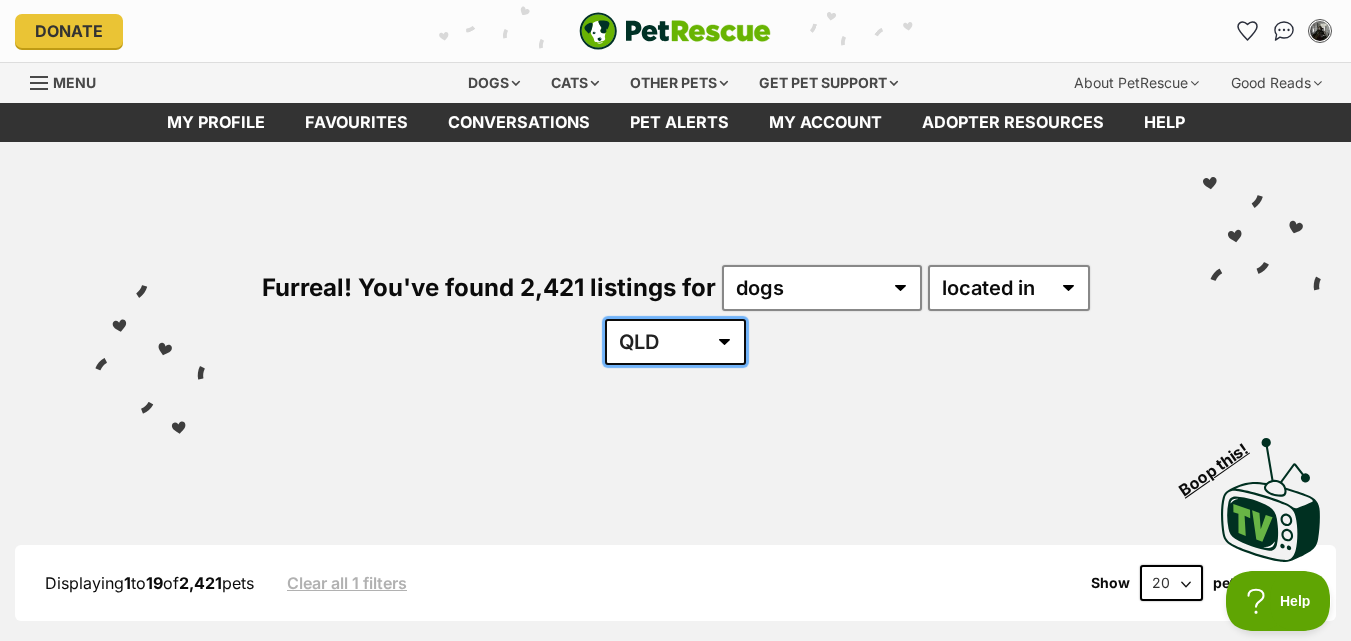 click on "Australia
ACT
NSW
NT
QLD
SA
TAS
VIC
WA" at bounding box center (675, 342) 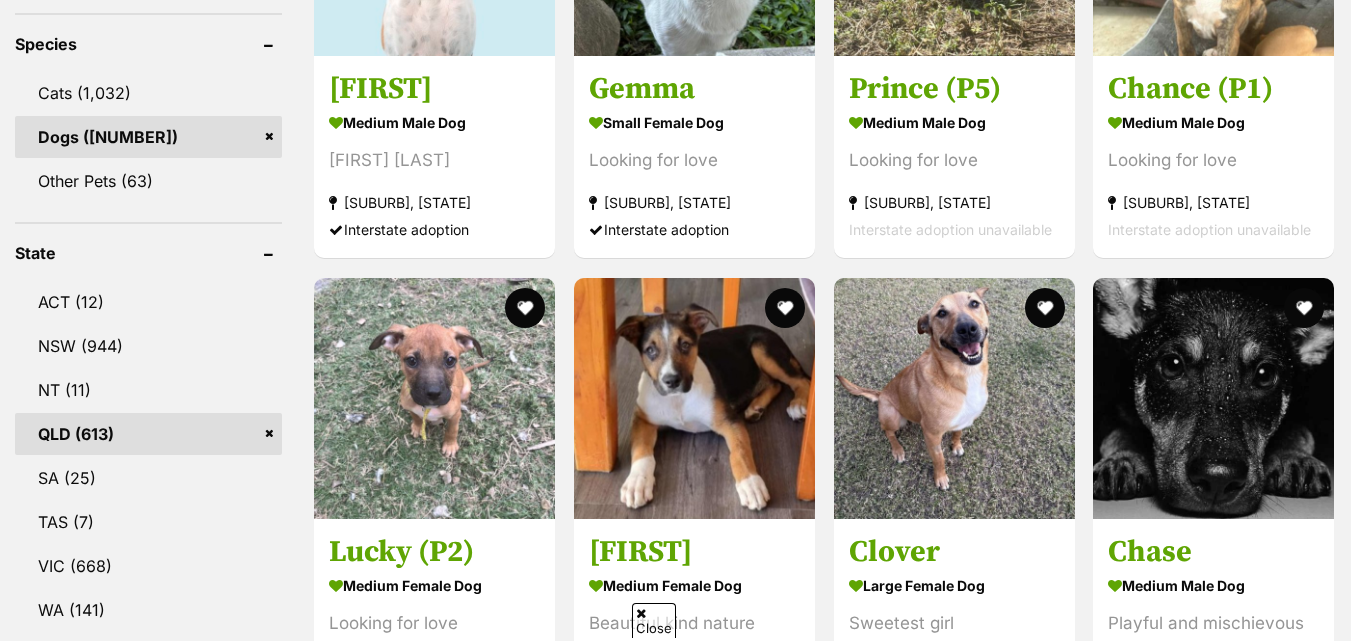 scroll, scrollTop: 1155, scrollLeft: 0, axis: vertical 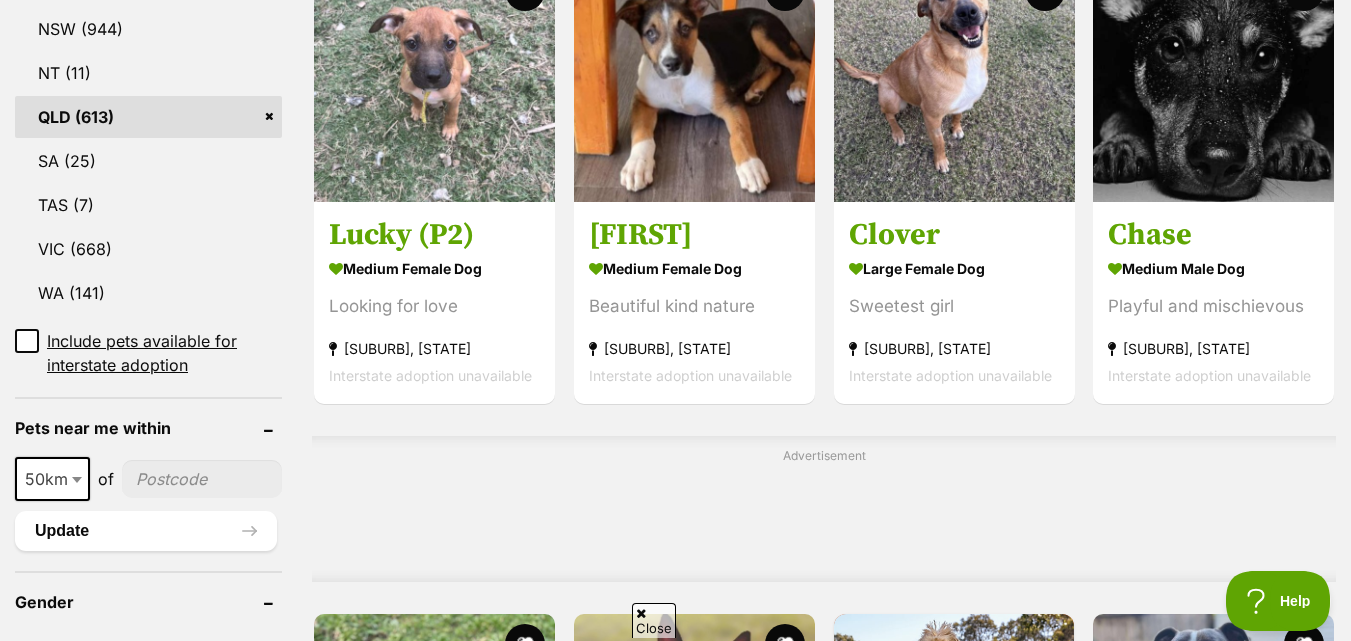 click 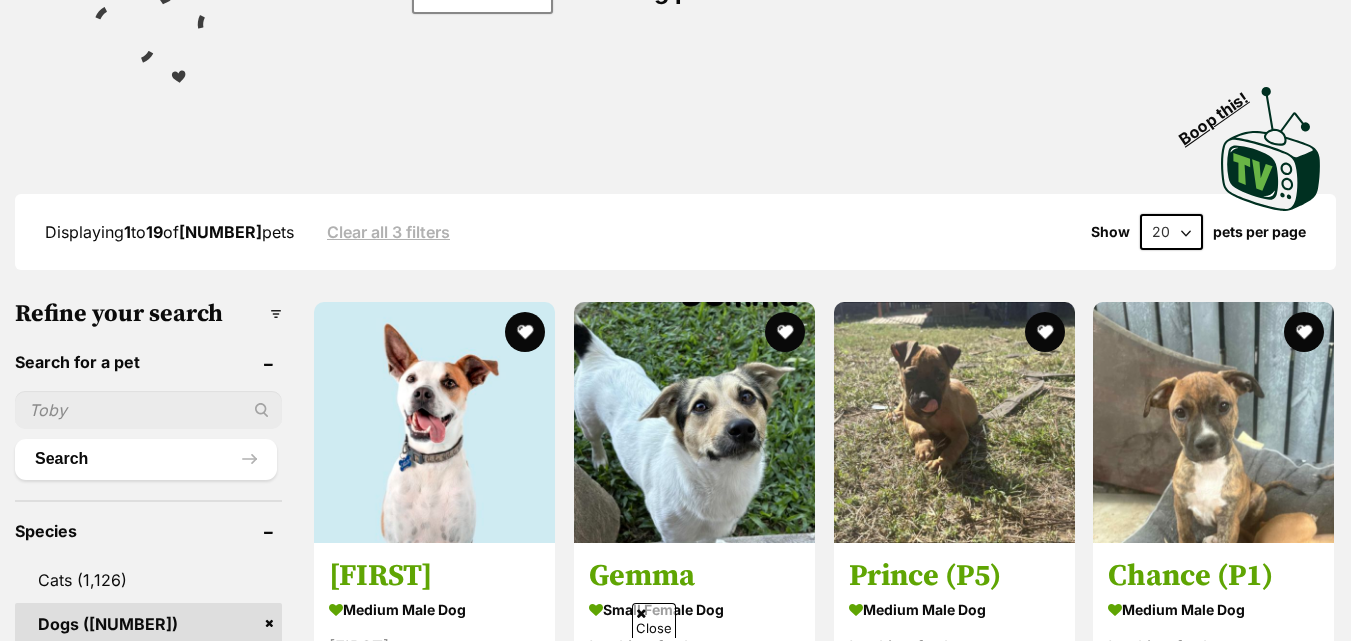 scroll, scrollTop: 539, scrollLeft: 0, axis: vertical 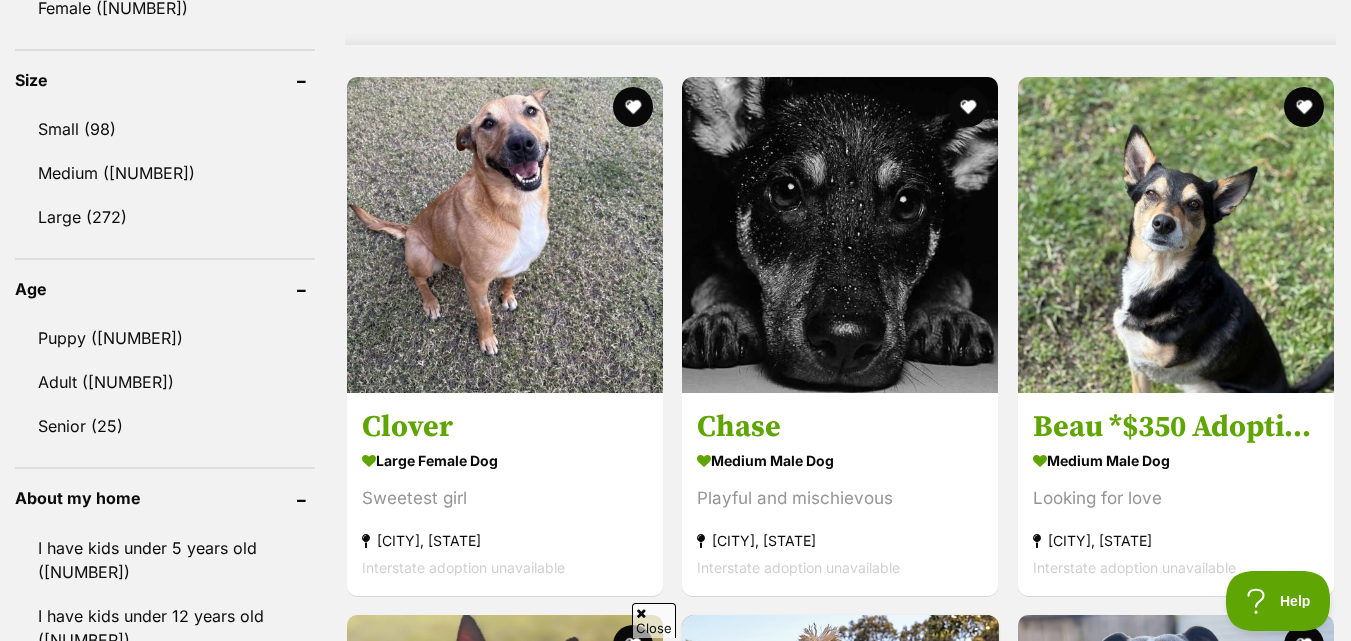 click at bounding box center (641, 613) 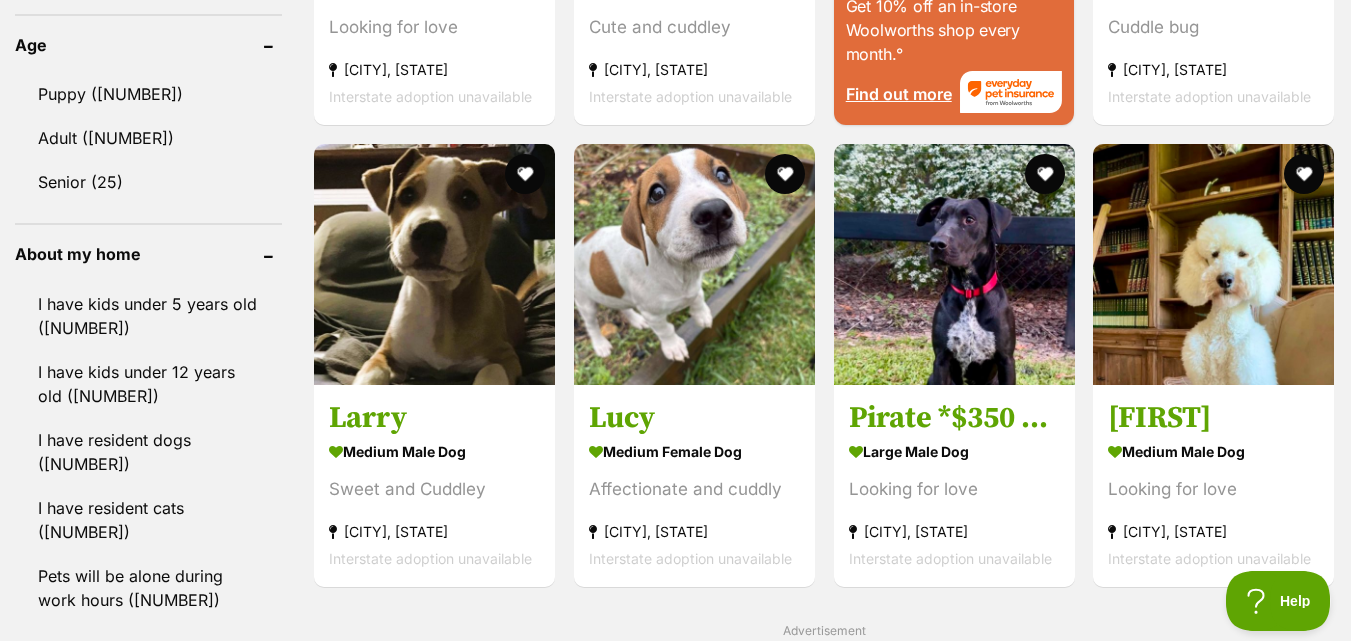 scroll, scrollTop: 2135, scrollLeft: 0, axis: vertical 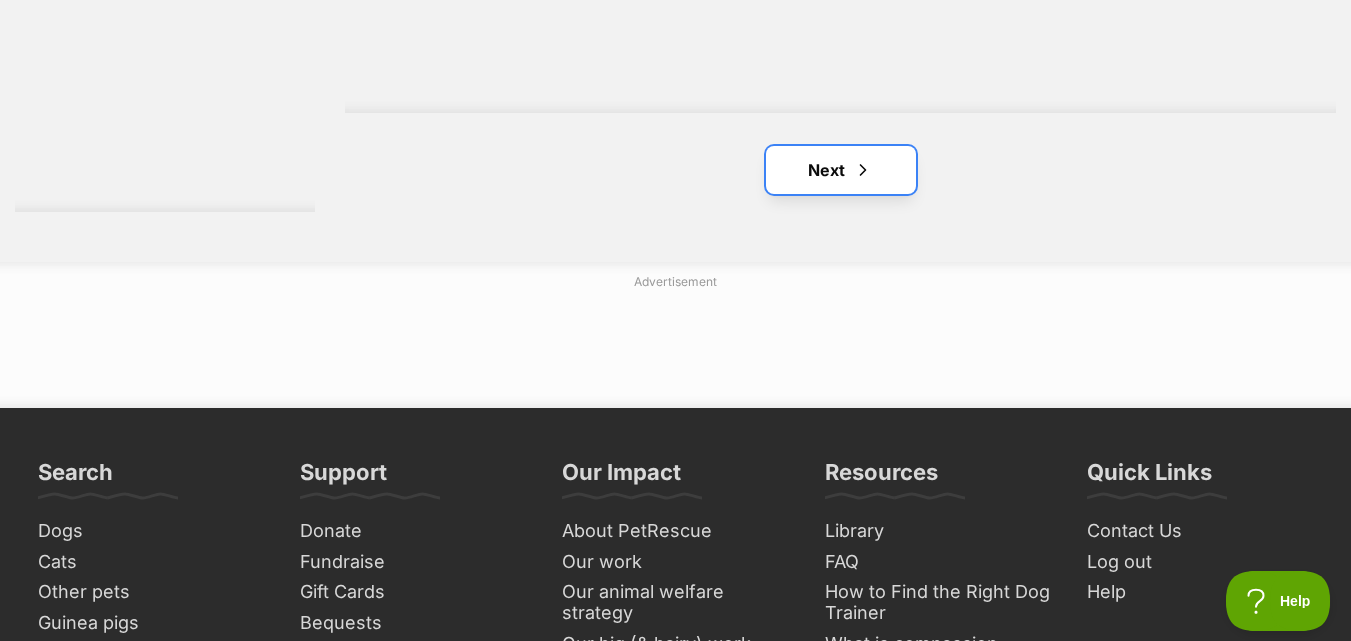 click on "Next" at bounding box center [841, 170] 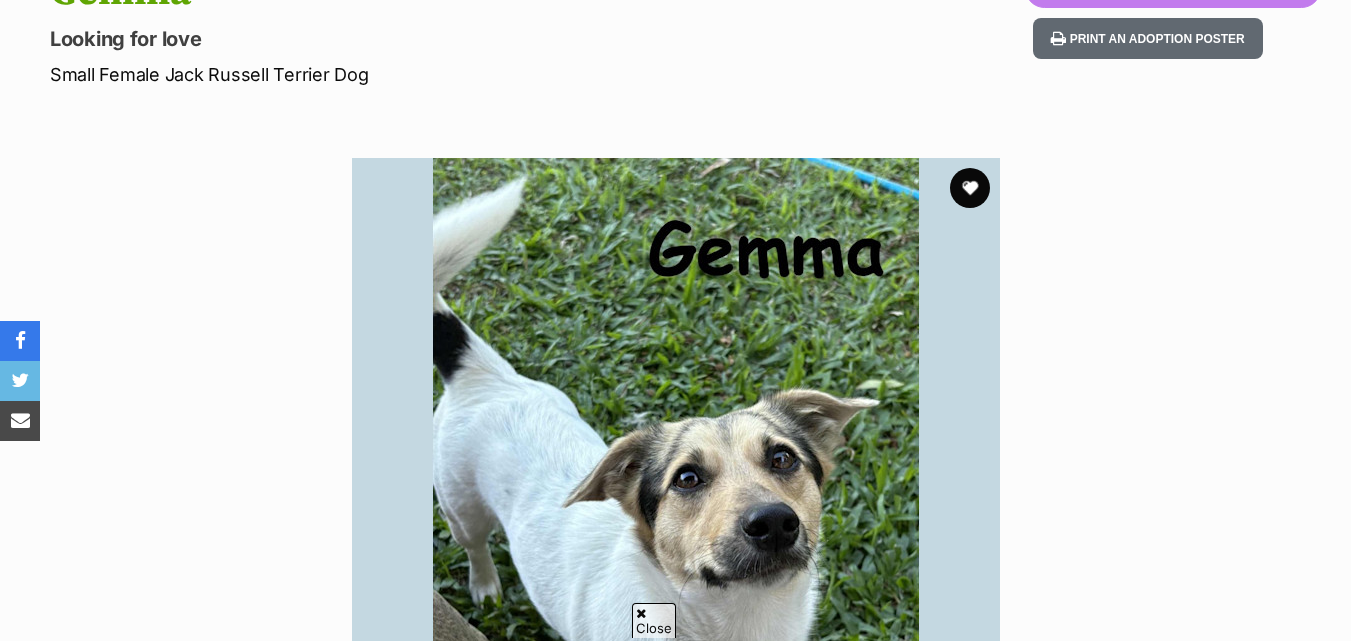 scroll, scrollTop: 258, scrollLeft: 0, axis: vertical 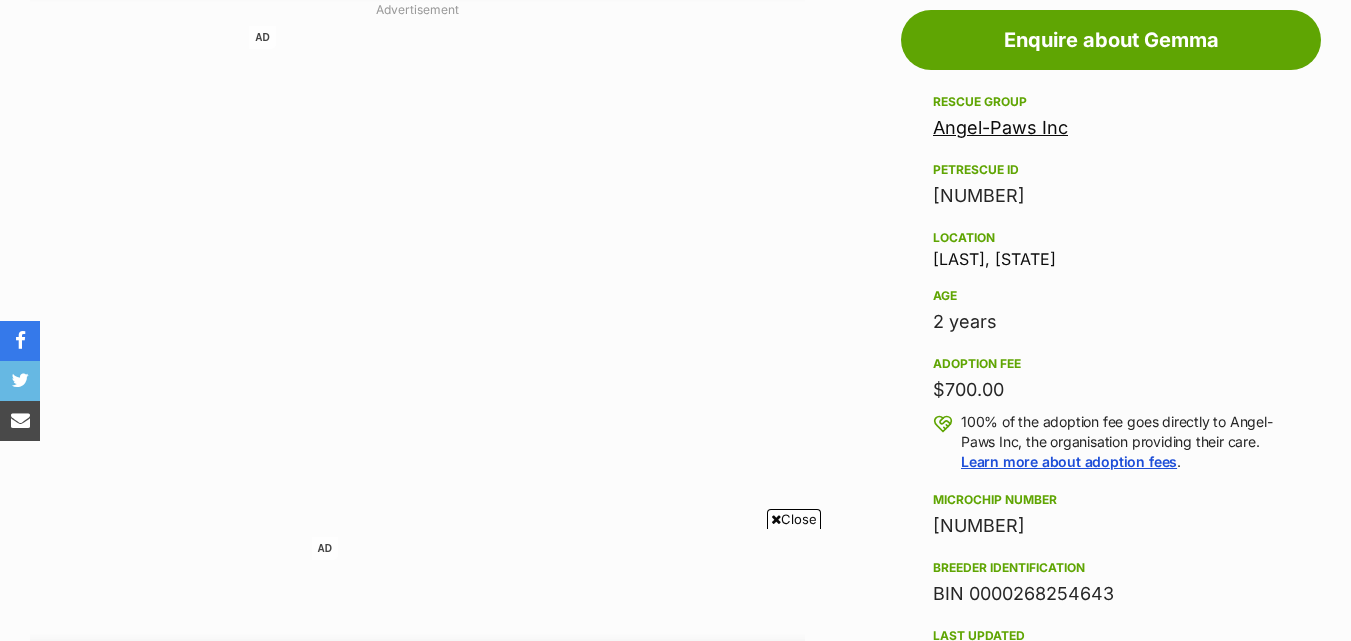 click on "Close" at bounding box center (794, 519) 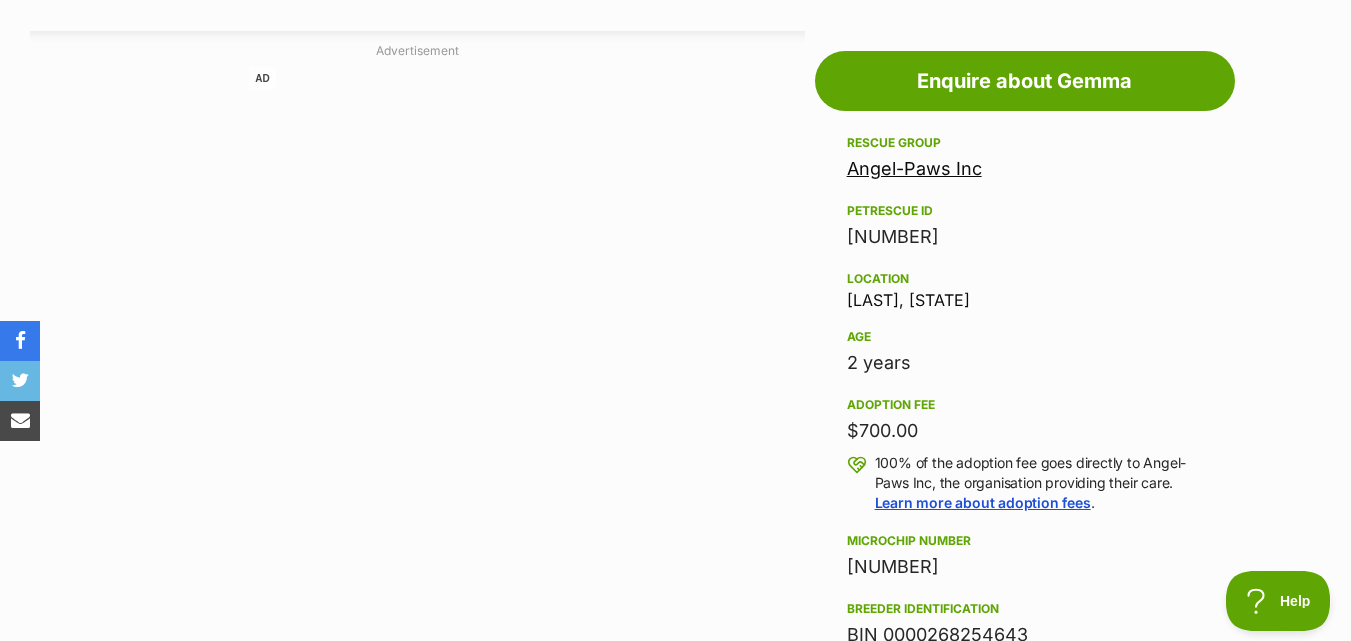 scroll, scrollTop: 1064, scrollLeft: 0, axis: vertical 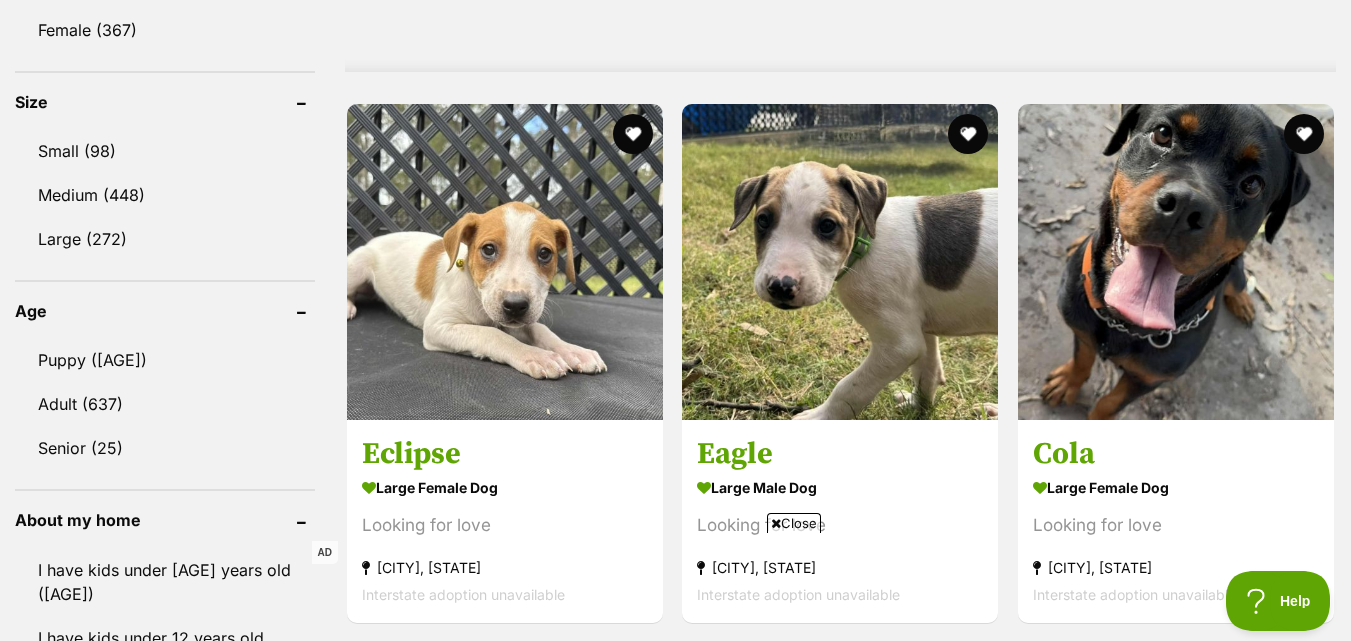 click on "Close" at bounding box center (794, 523) 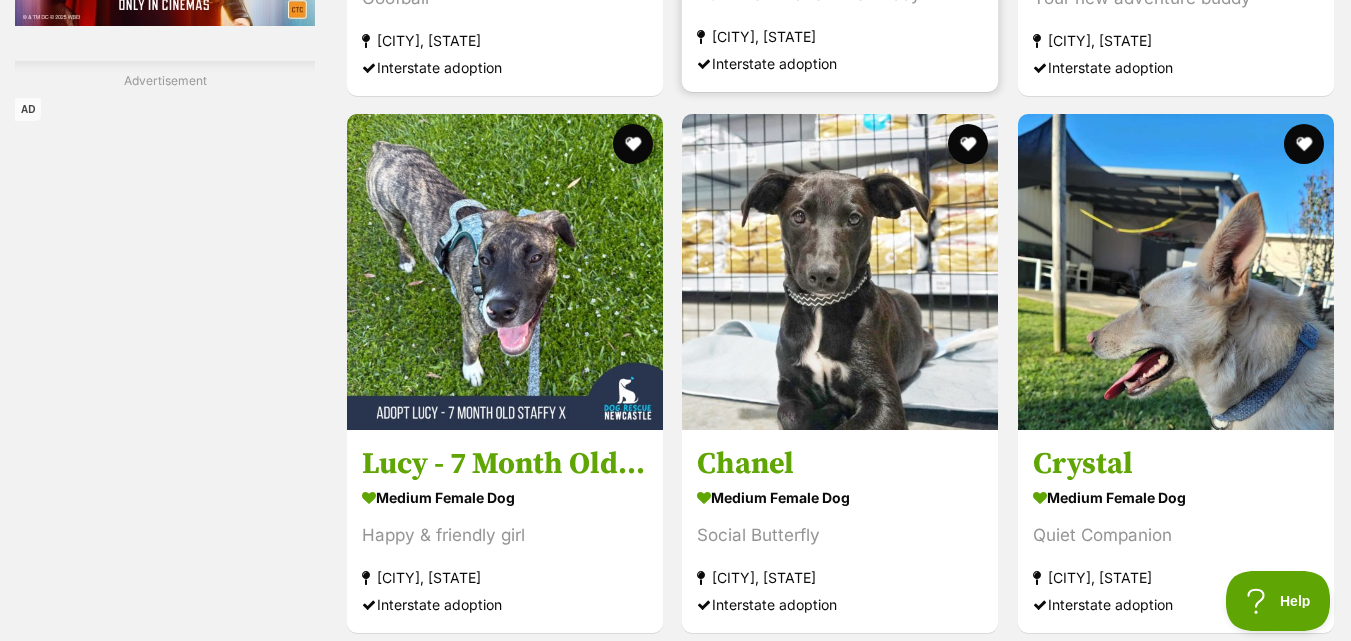scroll, scrollTop: 3620, scrollLeft: 0, axis: vertical 